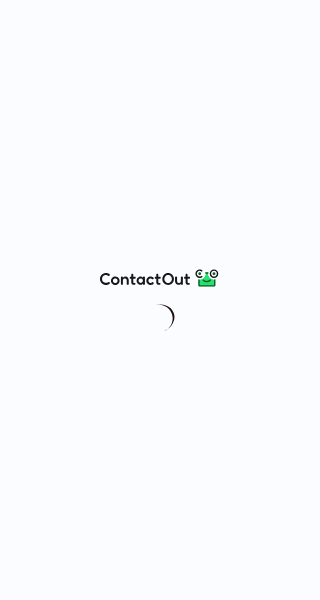 scroll, scrollTop: 0, scrollLeft: 0, axis: both 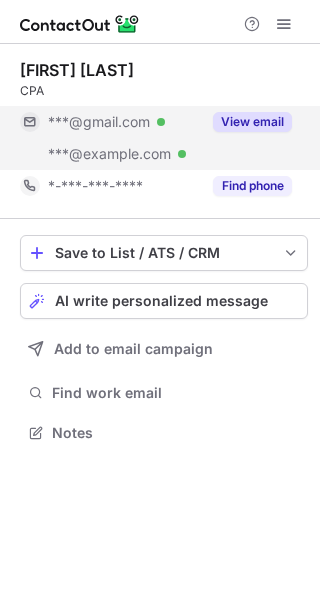 click on "View email" at bounding box center [252, 122] 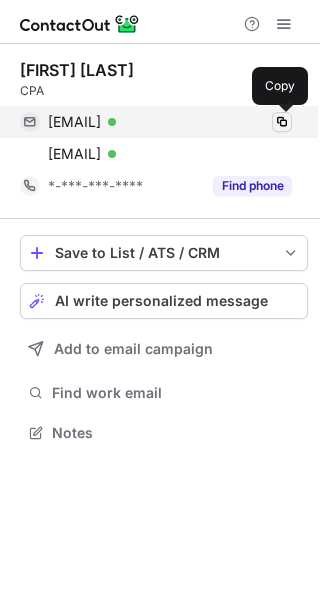 click at bounding box center [282, 122] 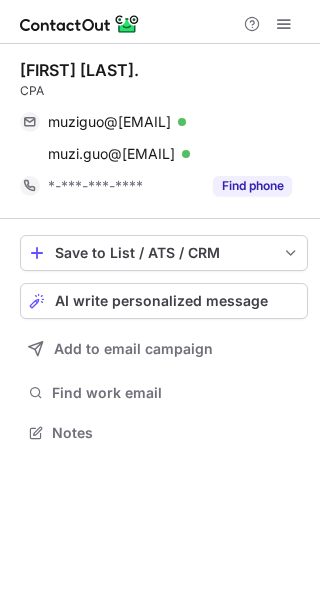 scroll, scrollTop: 0, scrollLeft: 0, axis: both 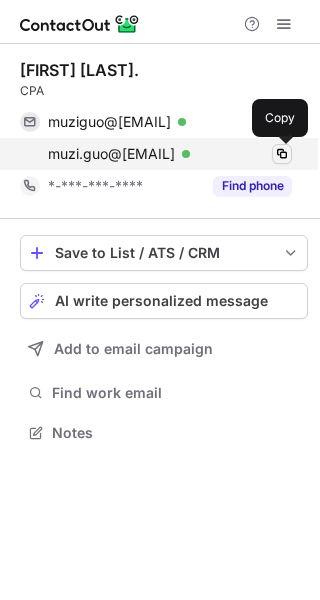 click at bounding box center (282, 154) 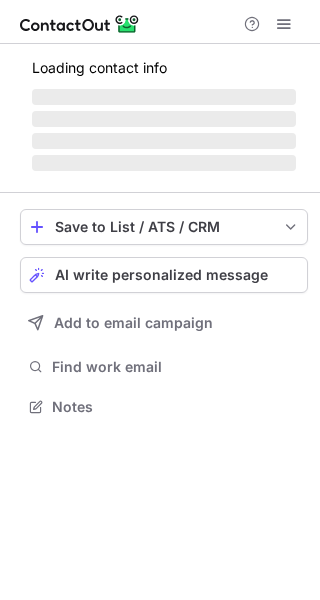 scroll, scrollTop: 0, scrollLeft: 0, axis: both 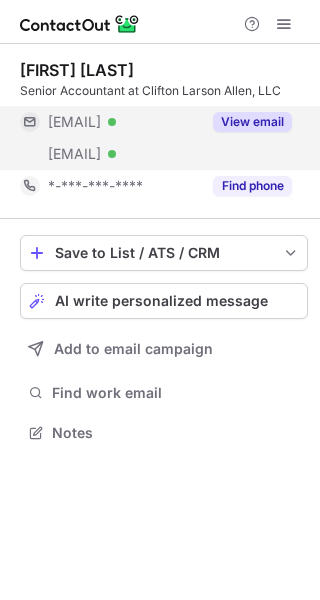 click on "View email" at bounding box center [252, 122] 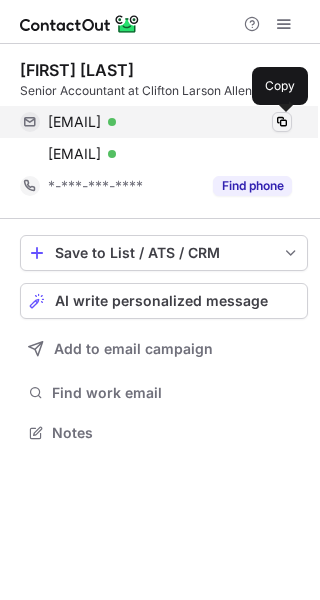 click at bounding box center (282, 122) 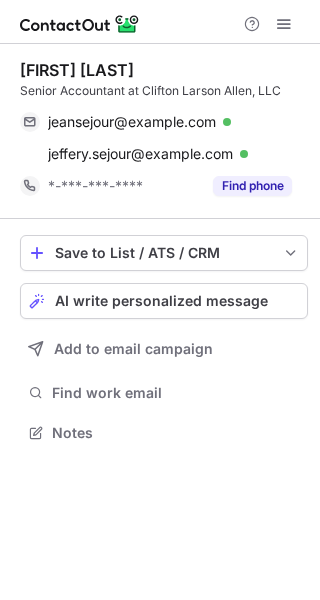 scroll, scrollTop: 0, scrollLeft: 0, axis: both 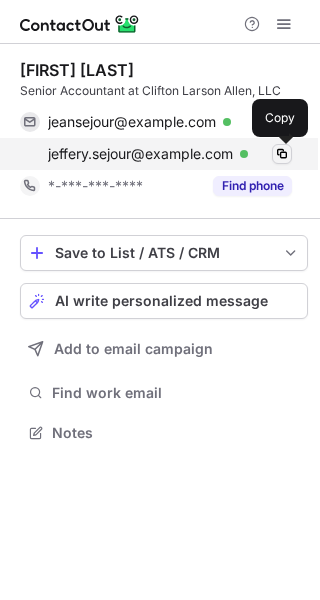 click at bounding box center (282, 154) 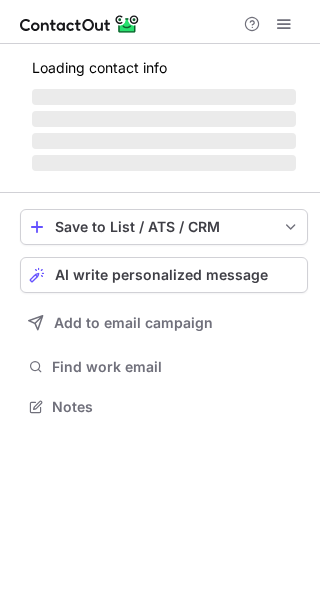 scroll, scrollTop: 0, scrollLeft: 0, axis: both 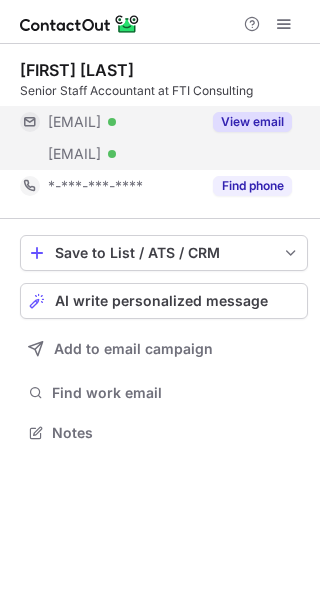 click on "View email" at bounding box center (252, 122) 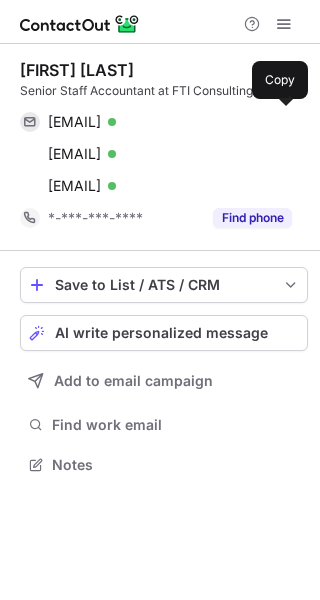 scroll, scrollTop: 10, scrollLeft: 10, axis: both 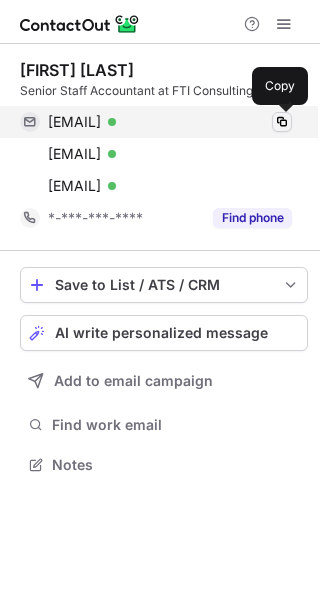 click at bounding box center (282, 122) 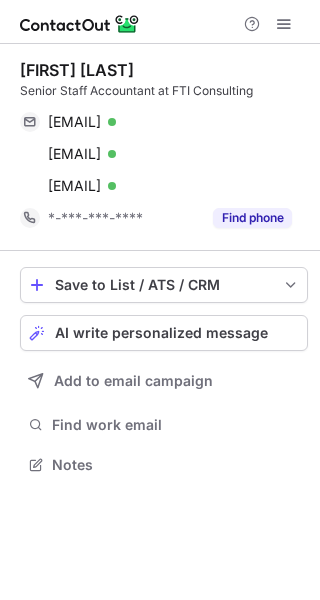 scroll, scrollTop: 0, scrollLeft: 0, axis: both 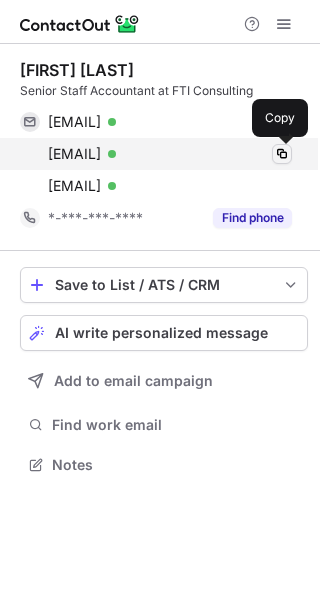 click at bounding box center [282, 154] 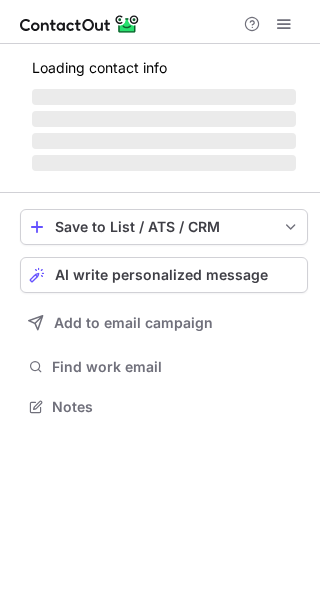 scroll, scrollTop: 0, scrollLeft: 0, axis: both 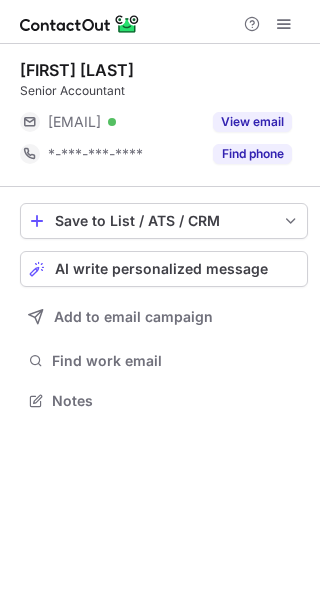 click on "View email" at bounding box center (252, 122) 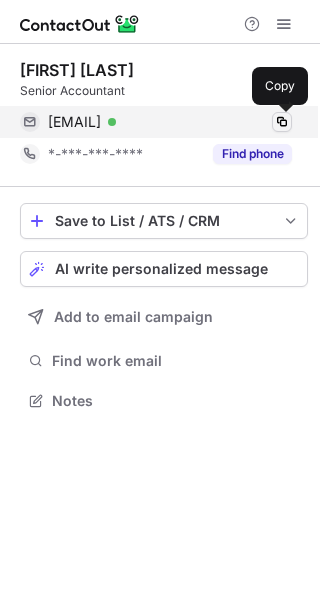 click at bounding box center [282, 122] 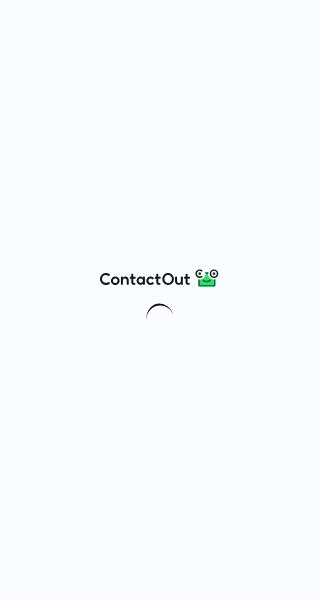 scroll, scrollTop: 0, scrollLeft: 0, axis: both 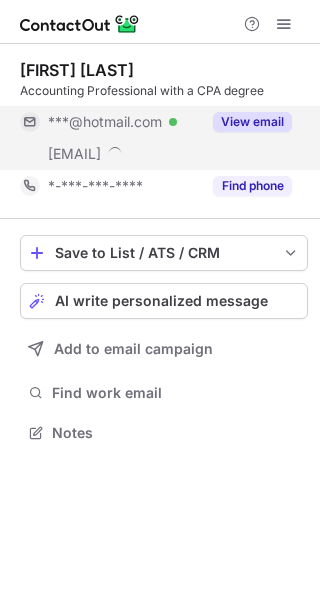 click on "View email" at bounding box center (252, 122) 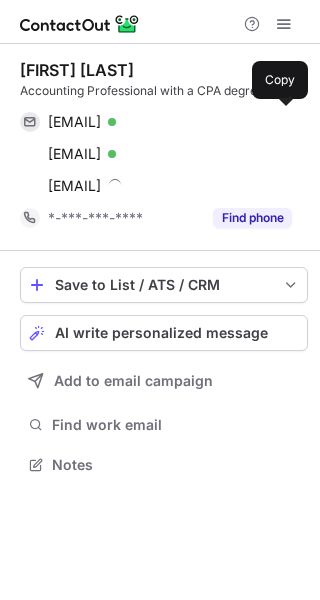 scroll, scrollTop: 10, scrollLeft: 10, axis: both 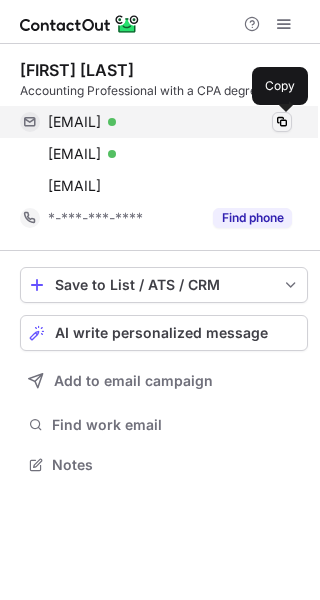 click at bounding box center (282, 122) 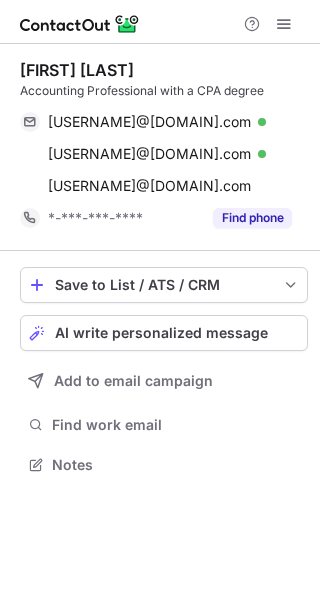 scroll, scrollTop: 0, scrollLeft: 0, axis: both 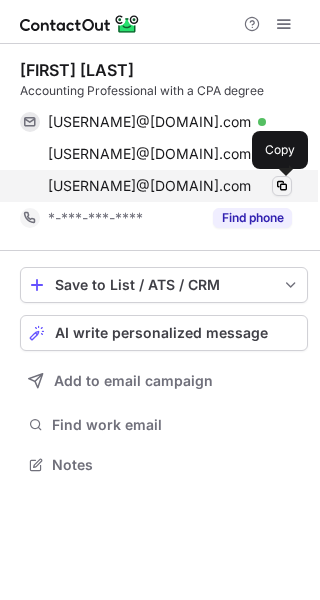 click at bounding box center [282, 186] 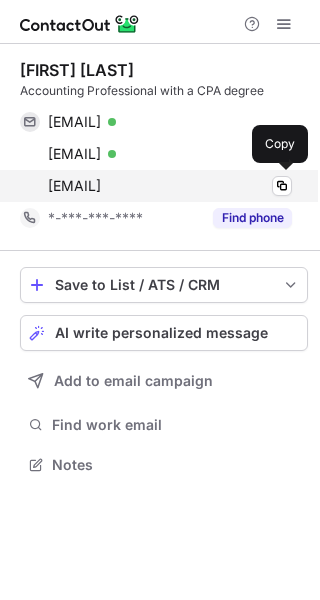 scroll, scrollTop: 0, scrollLeft: 0, axis: both 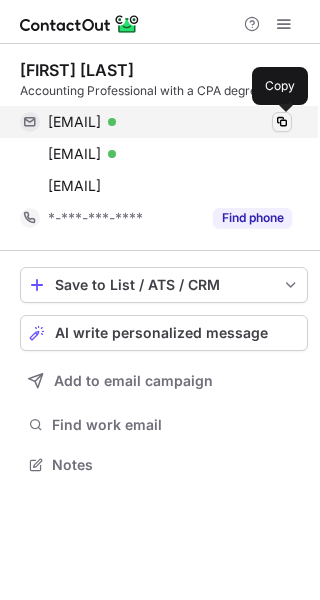 click at bounding box center [282, 122] 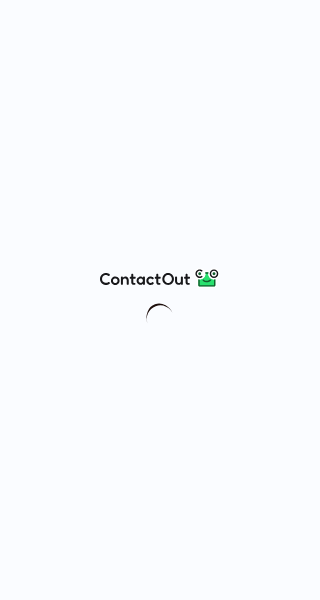 scroll, scrollTop: 0, scrollLeft: 0, axis: both 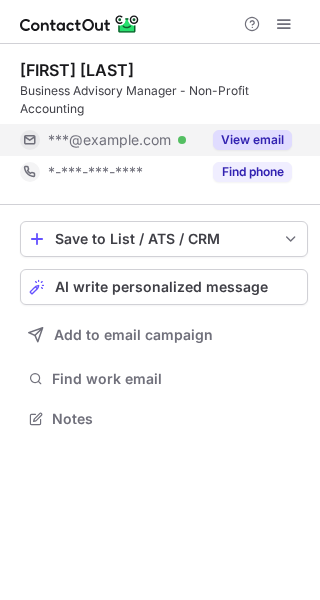 click on "View email" at bounding box center (252, 140) 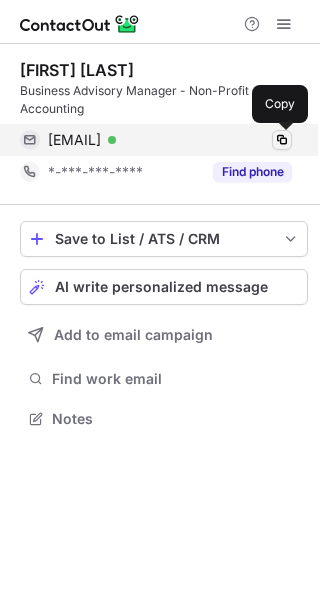 click at bounding box center [282, 140] 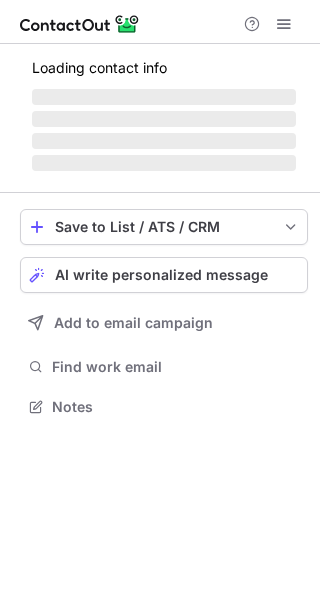 scroll, scrollTop: 0, scrollLeft: 0, axis: both 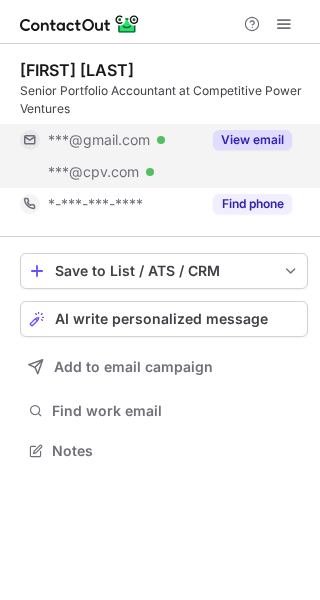 click on "View email" at bounding box center (252, 140) 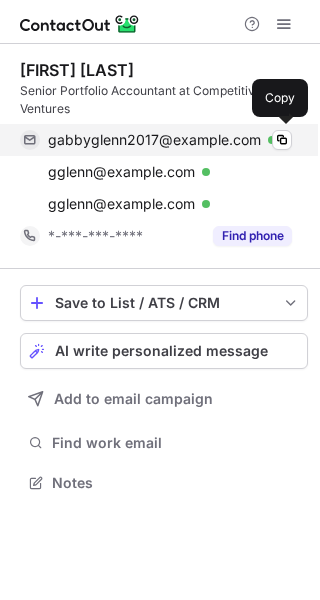 scroll, scrollTop: 10, scrollLeft: 10, axis: both 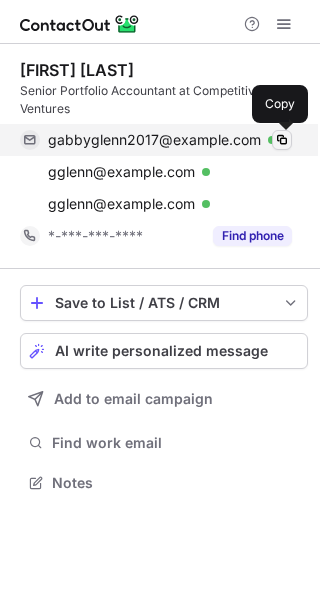 click at bounding box center (282, 140) 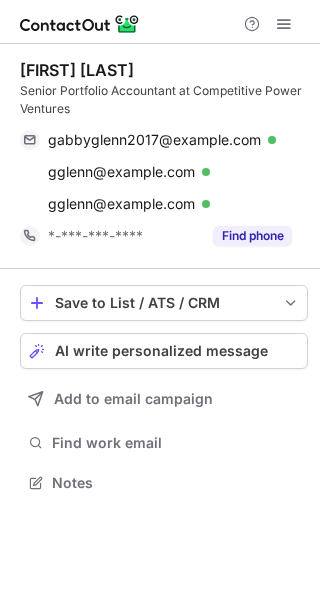 scroll, scrollTop: 0, scrollLeft: 0, axis: both 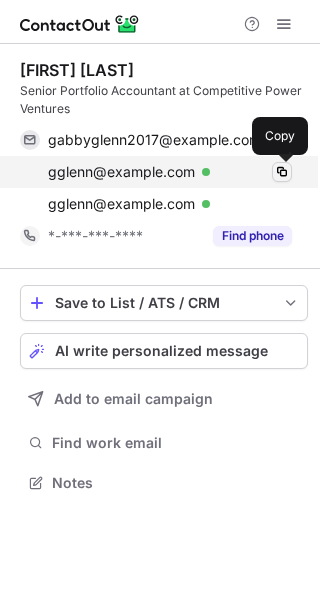 click at bounding box center (282, 172) 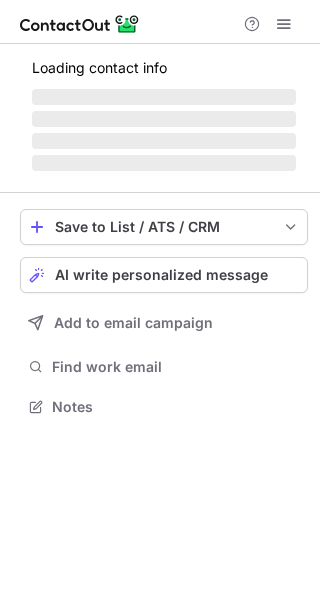 scroll, scrollTop: 0, scrollLeft: 0, axis: both 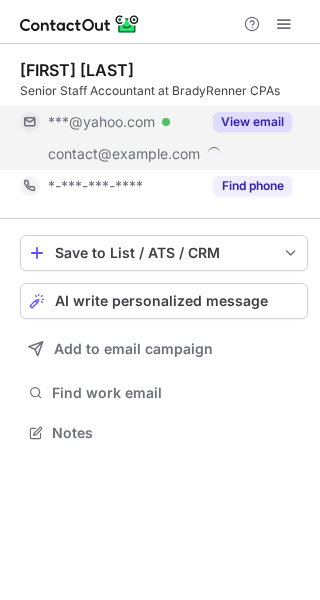 click on "View email" at bounding box center [252, 122] 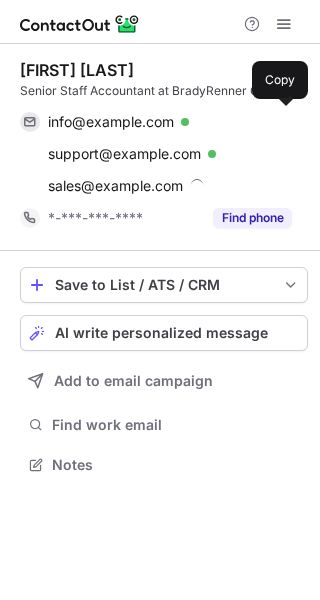 scroll, scrollTop: 10, scrollLeft: 10, axis: both 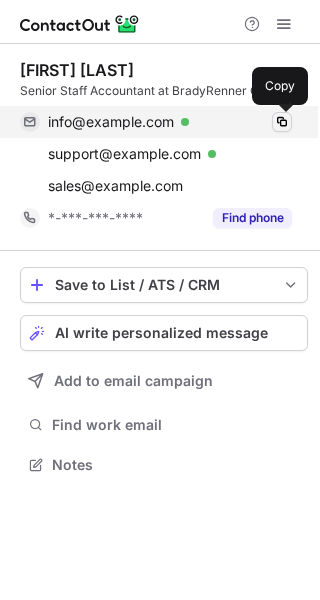 click at bounding box center [282, 122] 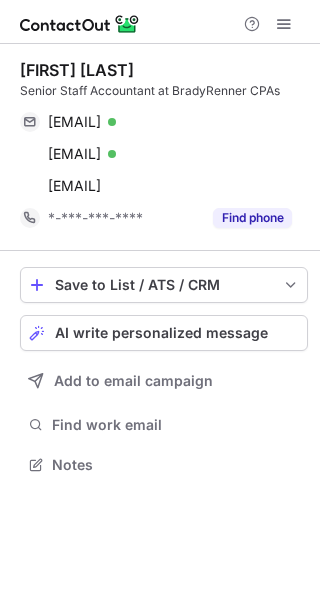 scroll, scrollTop: 0, scrollLeft: 0, axis: both 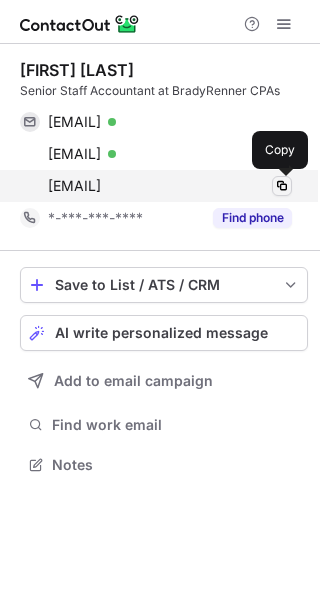 click at bounding box center (282, 186) 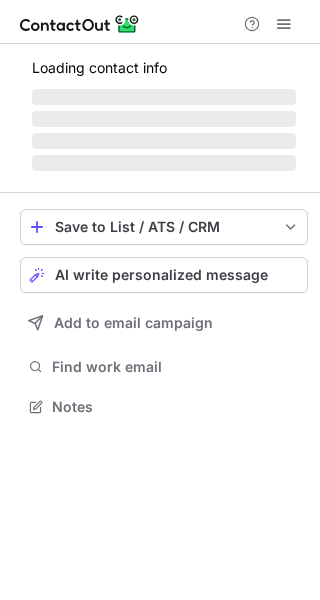 scroll, scrollTop: 0, scrollLeft: 0, axis: both 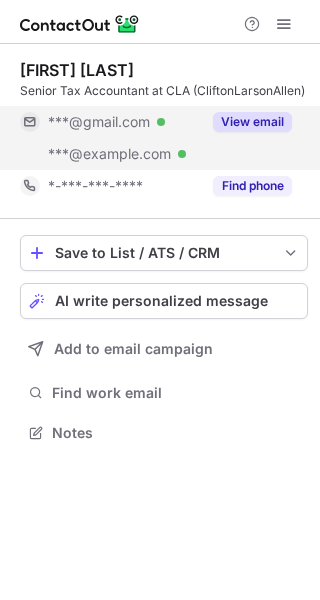 click on "View email" at bounding box center (252, 122) 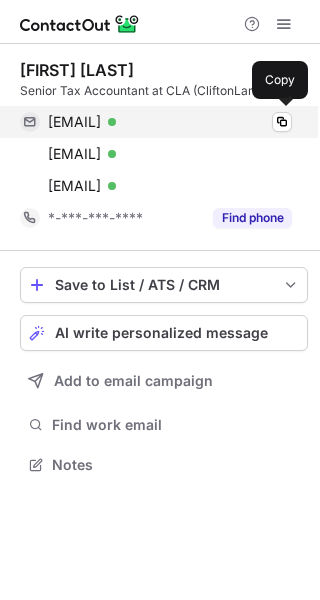 scroll, scrollTop: 10, scrollLeft: 10, axis: both 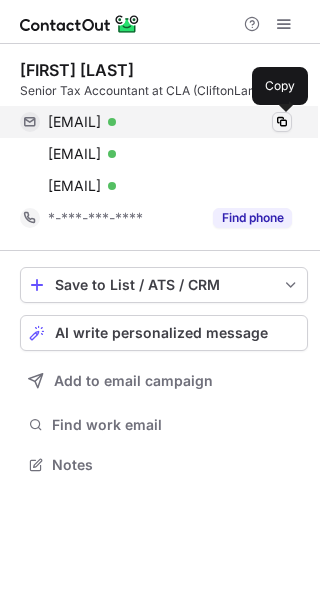 click at bounding box center (282, 122) 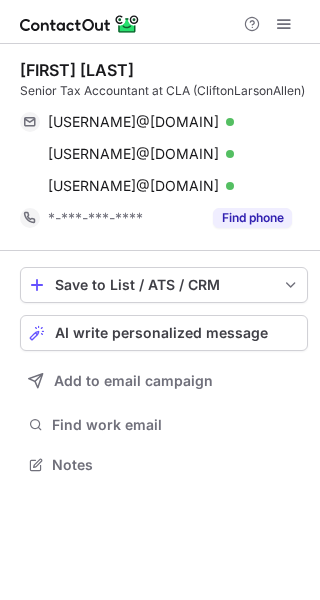 scroll, scrollTop: 0, scrollLeft: 0, axis: both 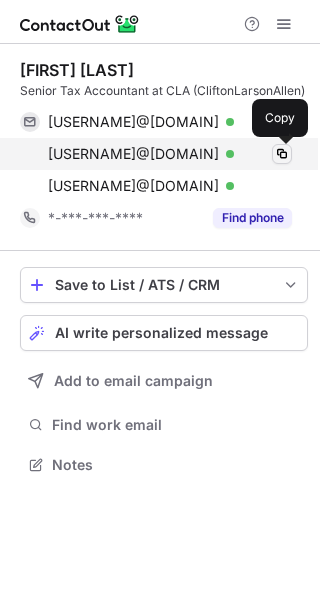 click at bounding box center [282, 154] 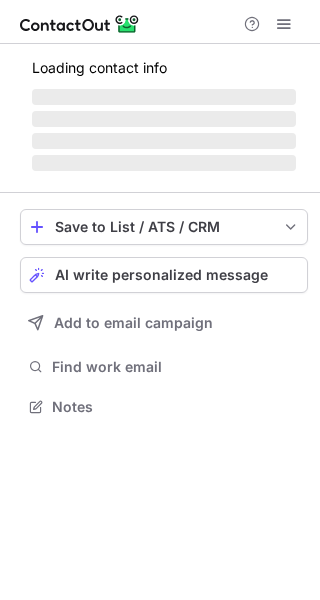 scroll, scrollTop: 0, scrollLeft: 0, axis: both 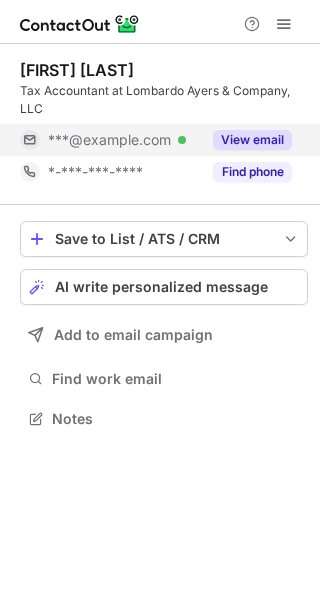 click on "View email" at bounding box center [252, 140] 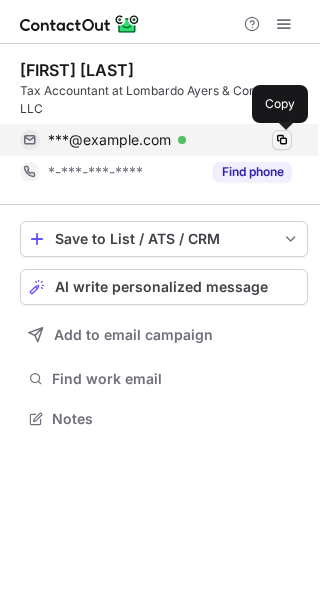 click at bounding box center [282, 140] 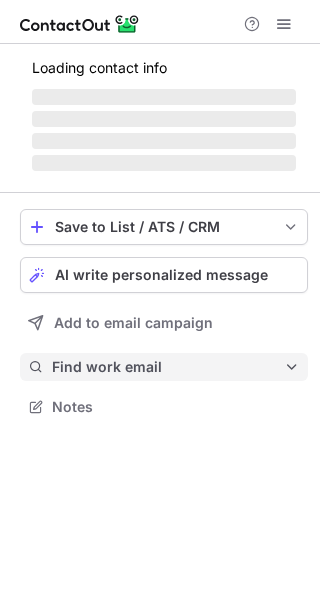 scroll, scrollTop: 0, scrollLeft: 0, axis: both 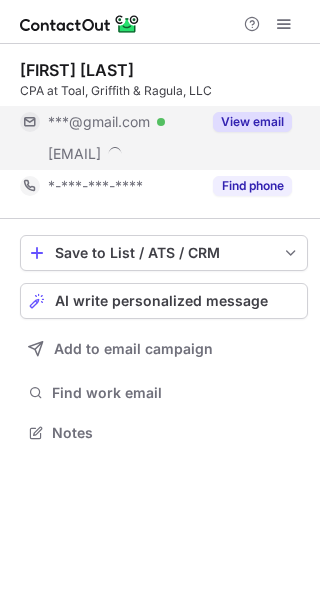 click on "View email" at bounding box center (252, 122) 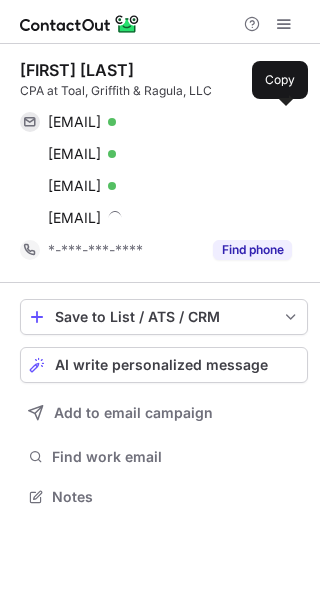 scroll, scrollTop: 10, scrollLeft: 10, axis: both 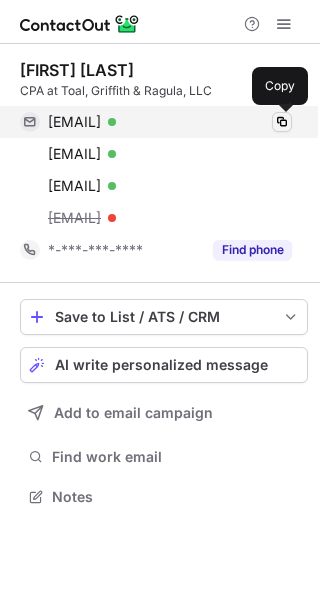 click at bounding box center [282, 122] 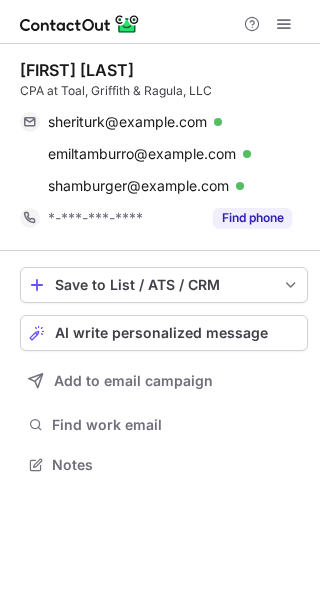 scroll, scrollTop: 0, scrollLeft: 0, axis: both 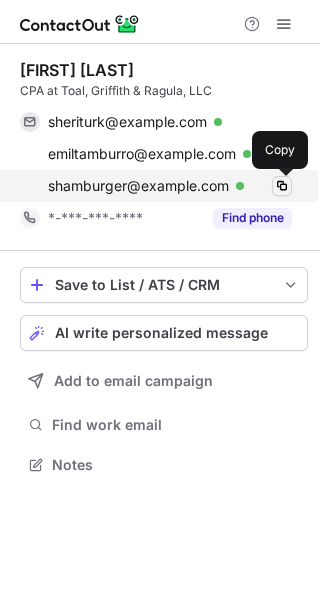 click at bounding box center [282, 186] 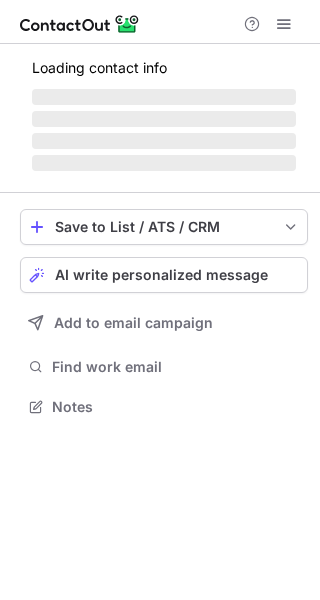 scroll, scrollTop: 0, scrollLeft: 0, axis: both 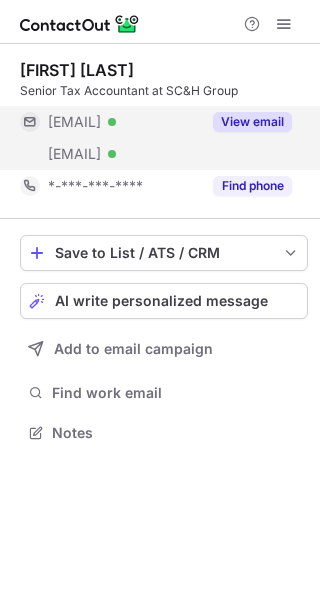 click on "View email" at bounding box center [252, 122] 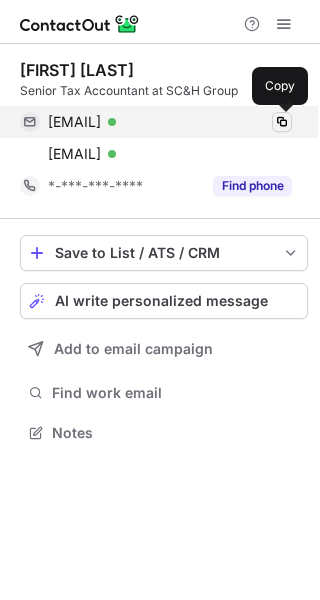 click at bounding box center [282, 122] 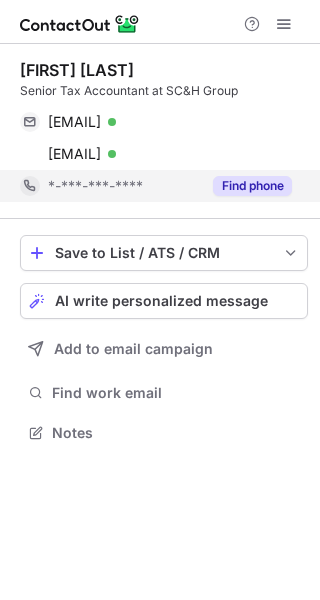 scroll, scrollTop: 0, scrollLeft: 0, axis: both 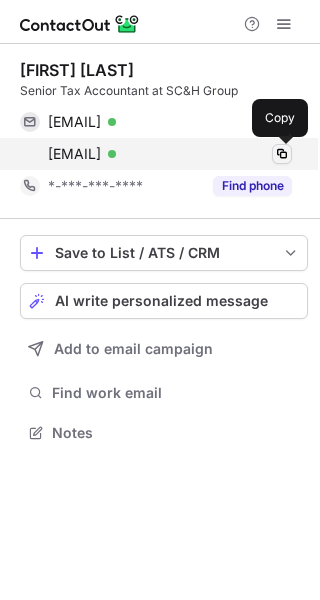 click at bounding box center [282, 154] 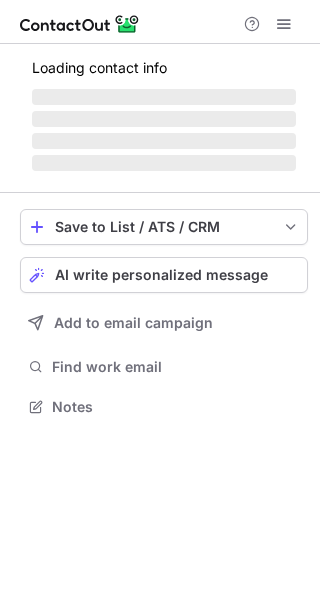 scroll, scrollTop: 0, scrollLeft: 0, axis: both 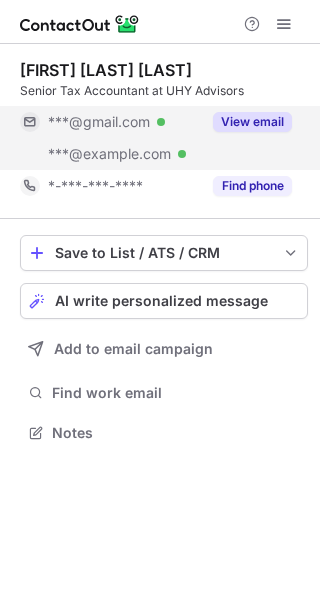 click on "View email" at bounding box center (252, 122) 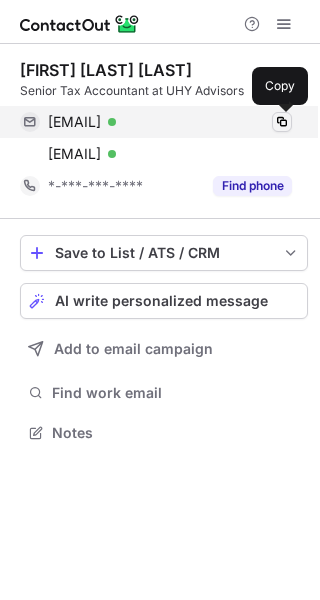 click at bounding box center [282, 122] 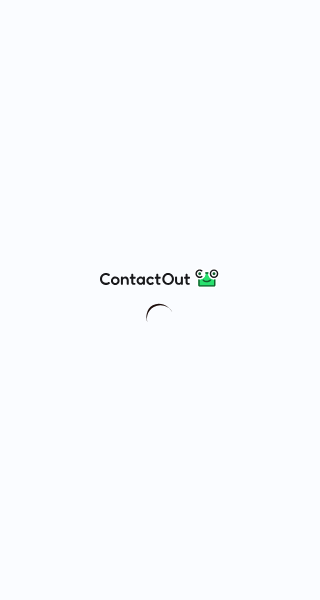 scroll, scrollTop: 0, scrollLeft: 0, axis: both 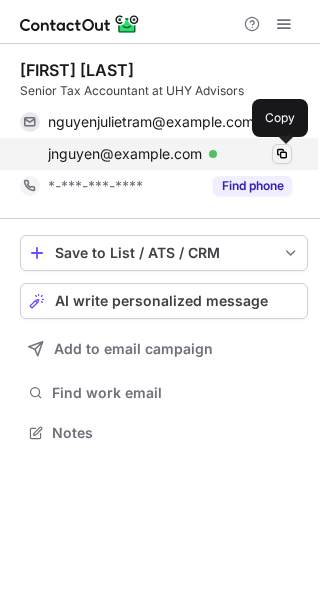 click at bounding box center (282, 154) 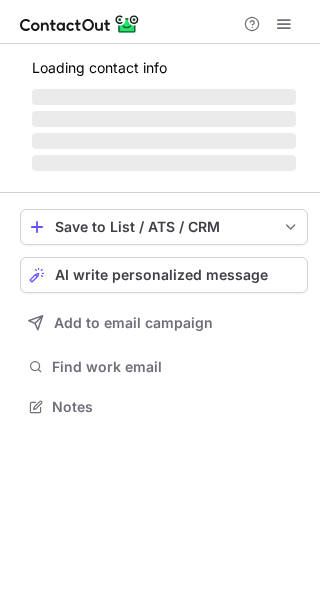 scroll, scrollTop: 0, scrollLeft: 0, axis: both 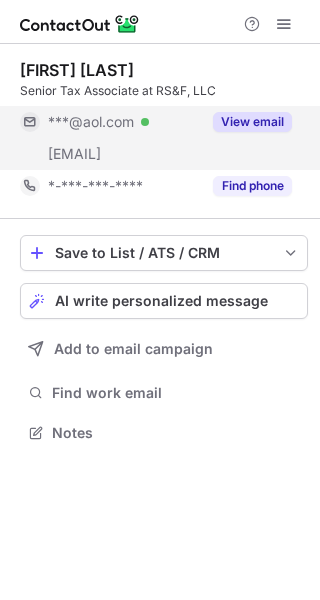 click on "View email" at bounding box center (252, 122) 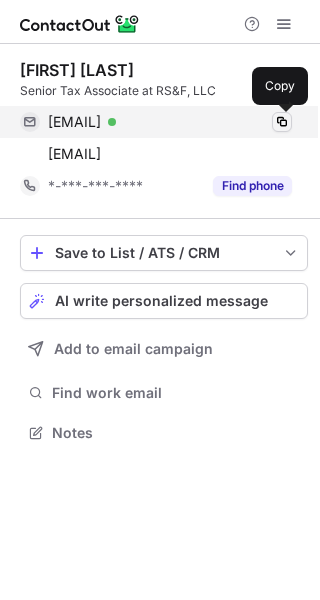 click at bounding box center (282, 122) 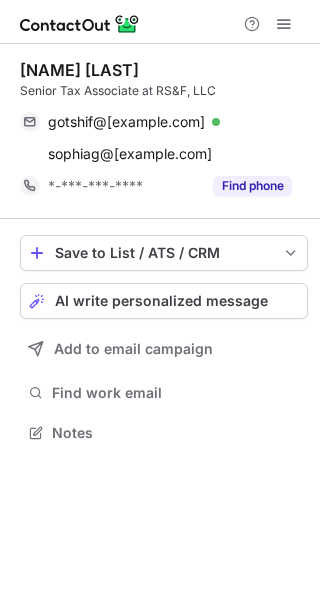 scroll, scrollTop: 0, scrollLeft: 0, axis: both 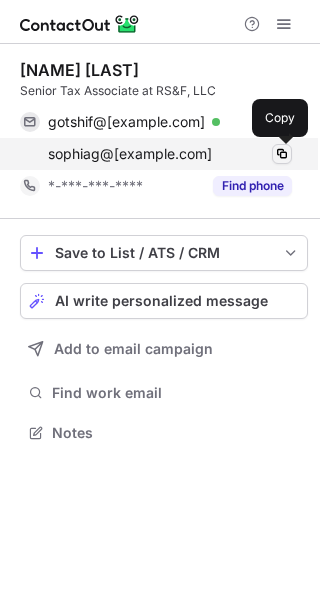 click at bounding box center [282, 154] 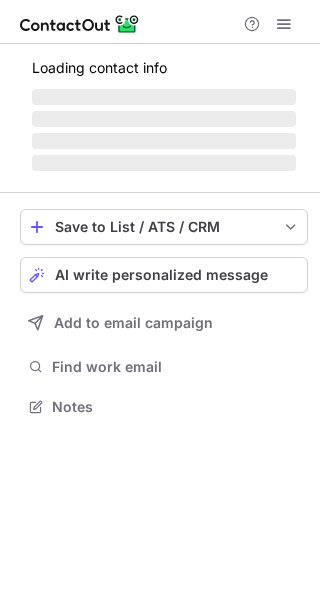 scroll, scrollTop: 0, scrollLeft: 0, axis: both 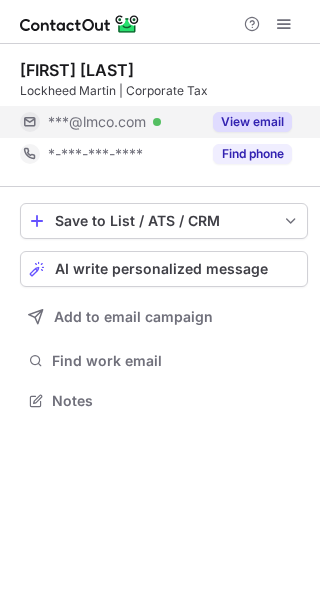 click on "View email" at bounding box center (252, 122) 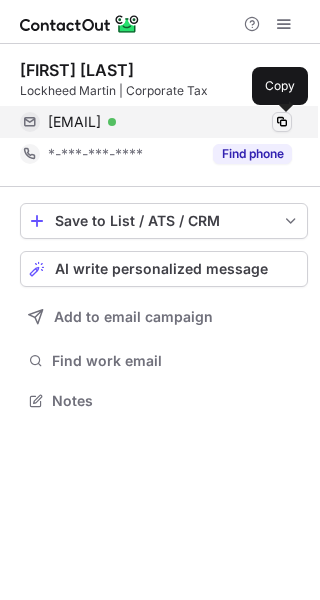 click at bounding box center (282, 122) 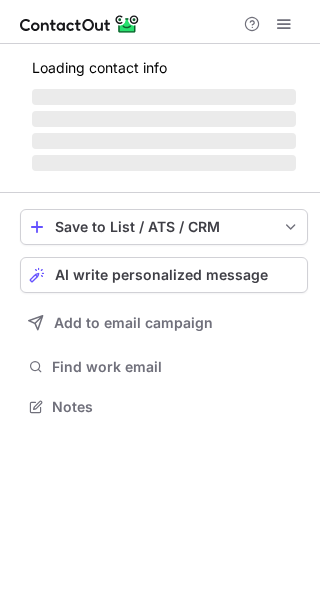 scroll, scrollTop: 0, scrollLeft: 0, axis: both 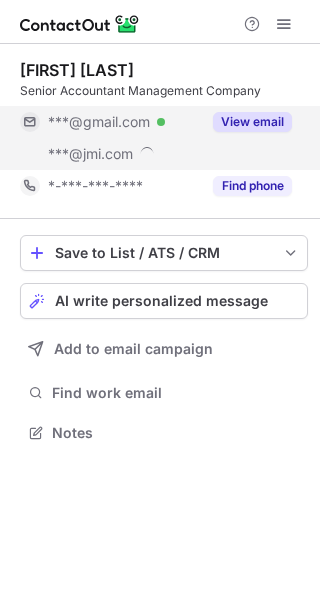 click on "View email" at bounding box center (252, 122) 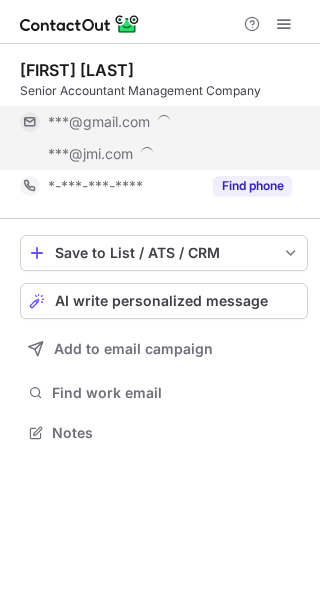 scroll, scrollTop: 10, scrollLeft: 10, axis: both 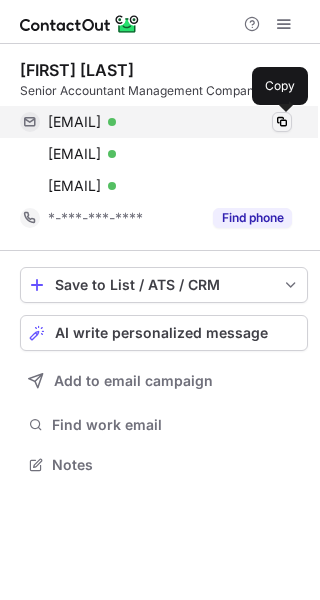 click at bounding box center [282, 122] 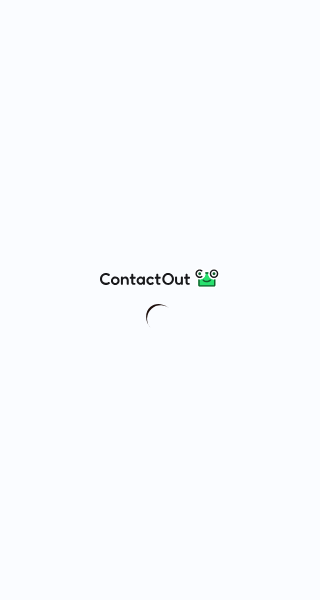 scroll, scrollTop: 0, scrollLeft: 0, axis: both 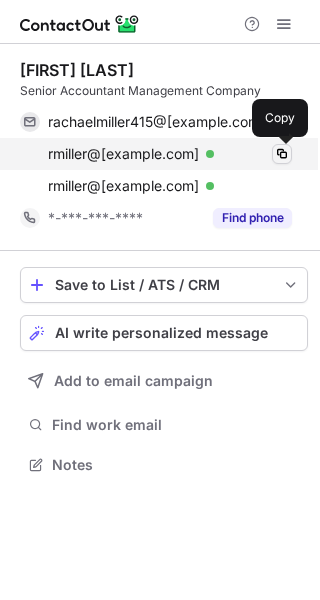click at bounding box center (282, 154) 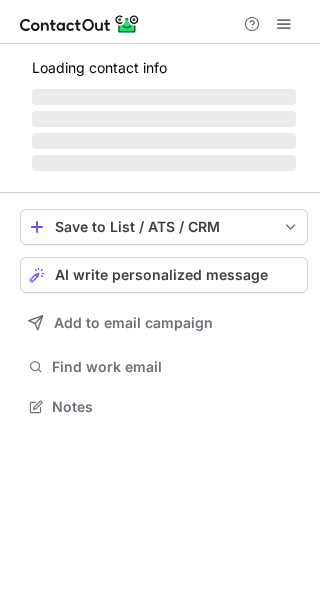 scroll, scrollTop: 0, scrollLeft: 0, axis: both 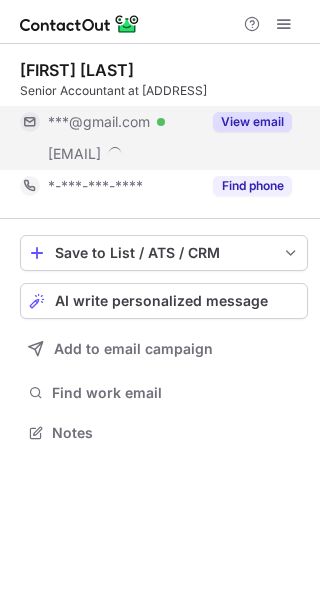 click on "View email" at bounding box center [252, 122] 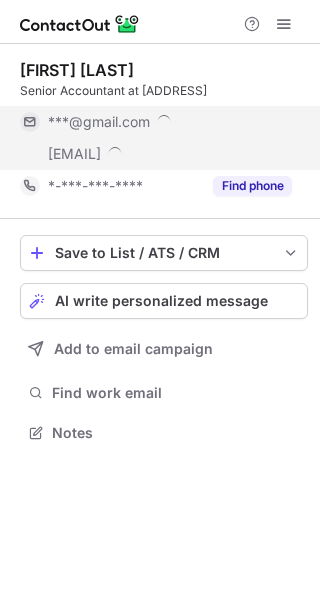 scroll, scrollTop: 10, scrollLeft: 10, axis: both 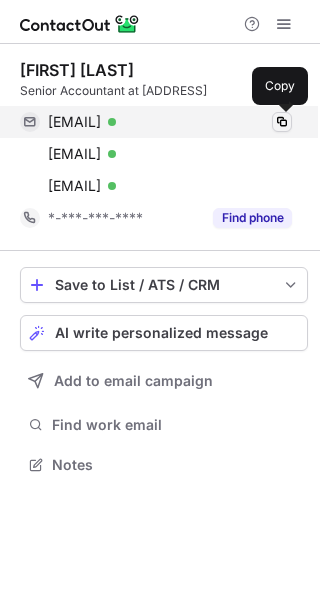 click at bounding box center (282, 122) 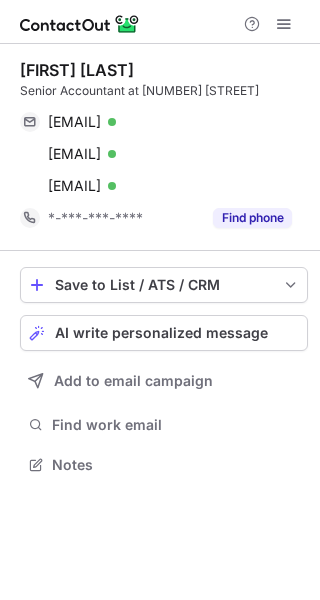scroll, scrollTop: 0, scrollLeft: 0, axis: both 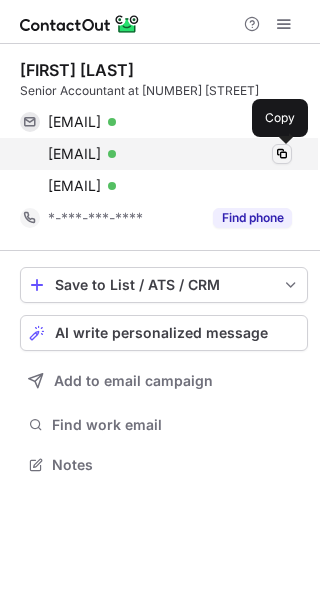 click at bounding box center [282, 154] 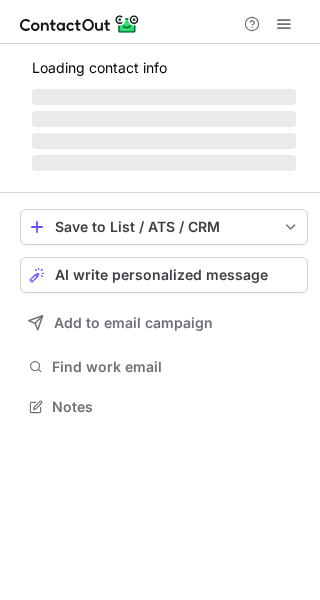 scroll, scrollTop: 0, scrollLeft: 0, axis: both 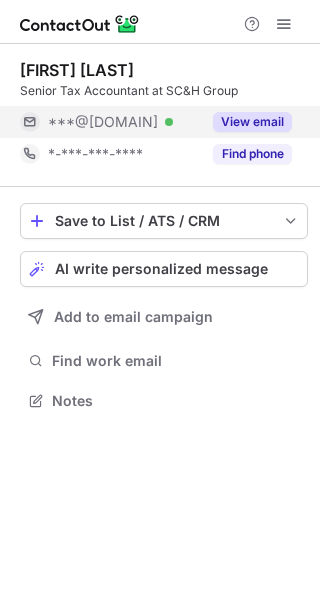 click on "View email" at bounding box center (252, 122) 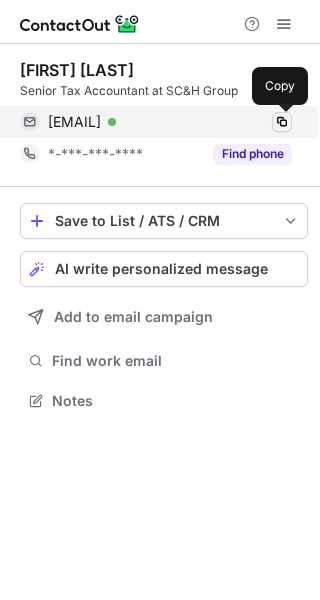click at bounding box center (282, 122) 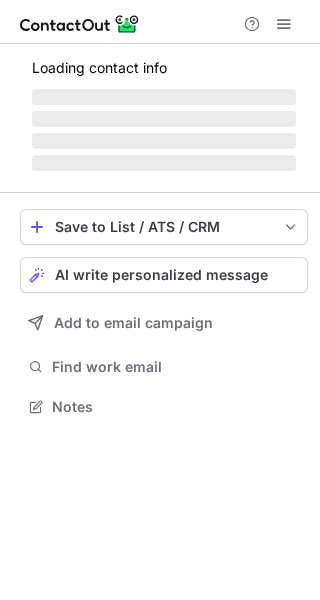scroll, scrollTop: 0, scrollLeft: 0, axis: both 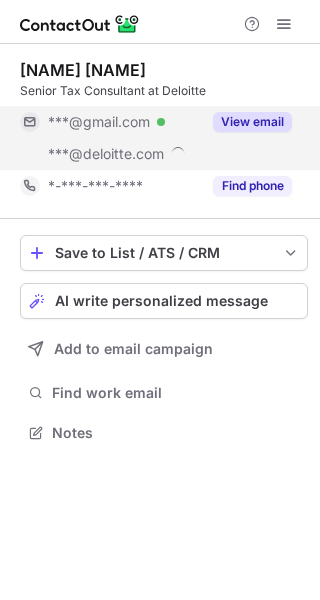click on "View email" at bounding box center [252, 122] 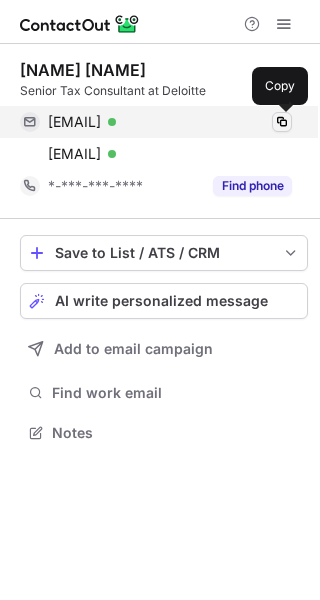 click at bounding box center [282, 122] 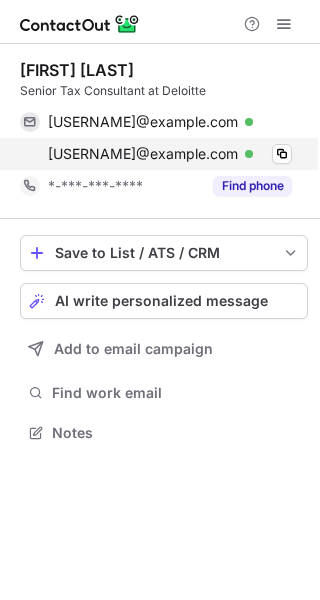 scroll, scrollTop: 0, scrollLeft: 0, axis: both 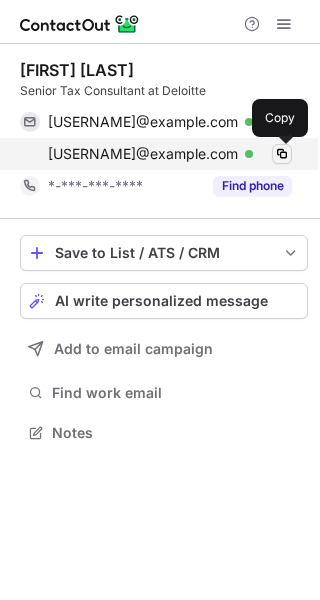 click at bounding box center (282, 154) 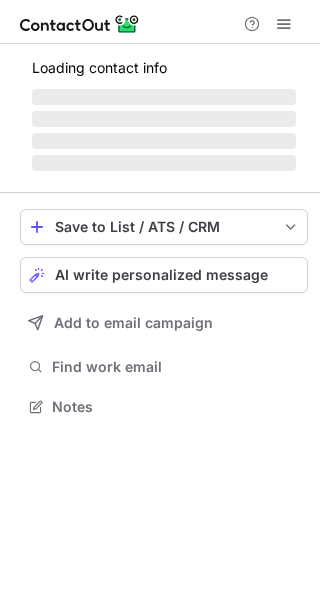 scroll, scrollTop: 0, scrollLeft: 0, axis: both 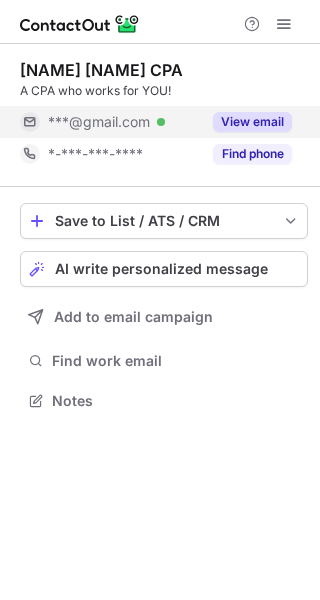 click on "View email" at bounding box center (252, 122) 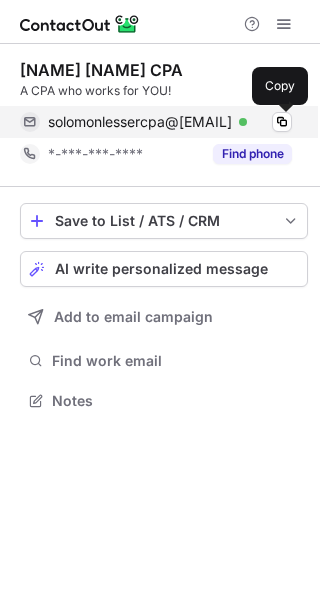 drag, startPoint x: 279, startPoint y: 124, endPoint x: 300, endPoint y: 130, distance: 21.84033 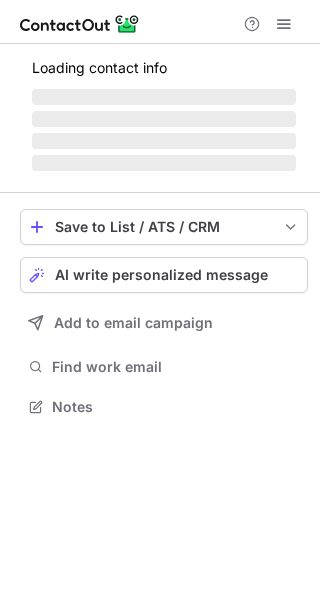 scroll, scrollTop: 0, scrollLeft: 0, axis: both 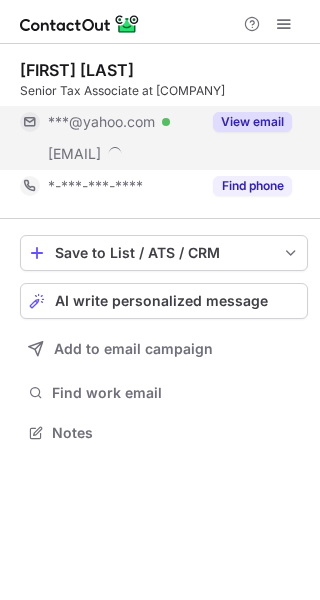 click on "View email" at bounding box center (252, 122) 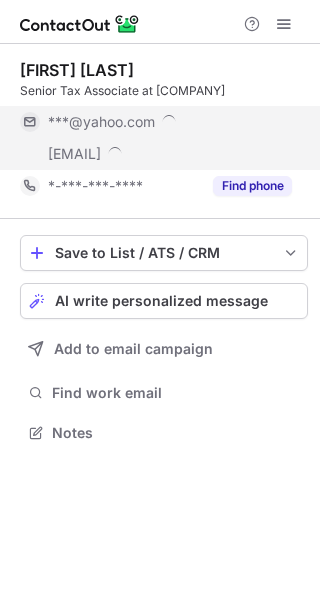 scroll, scrollTop: 10, scrollLeft: 10, axis: both 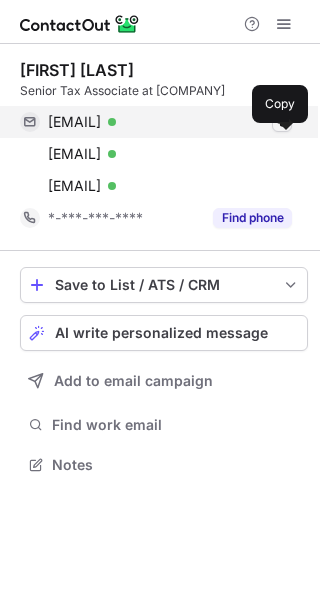 click at bounding box center [282, 122] 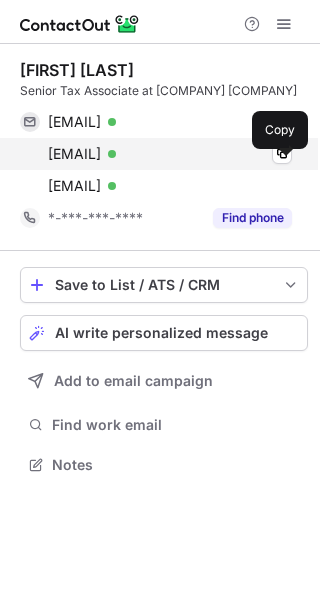scroll, scrollTop: 0, scrollLeft: 0, axis: both 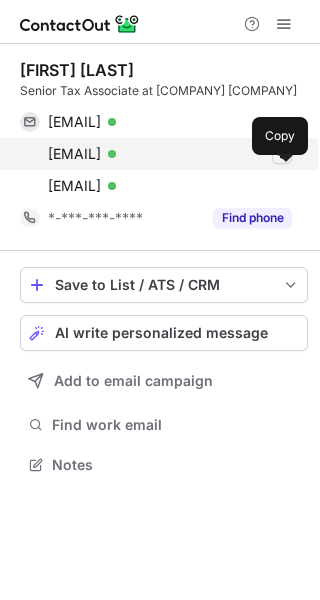 click at bounding box center (282, 154) 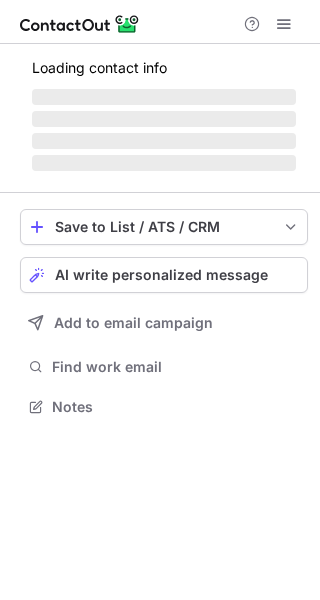 scroll, scrollTop: 0, scrollLeft: 0, axis: both 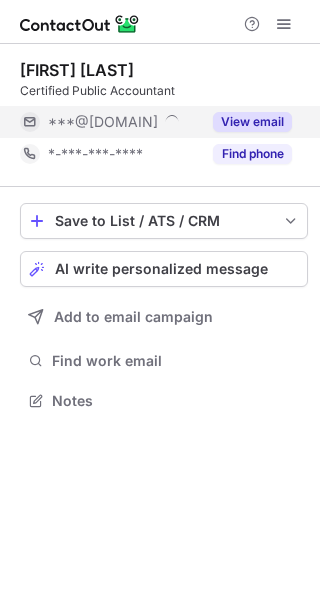 click on "View email" at bounding box center (252, 122) 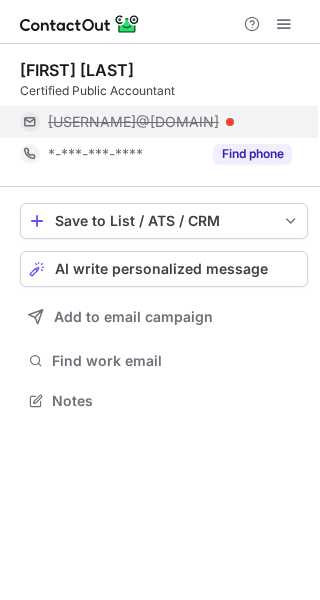 click on "[USERNAME]@[DOMAIN]" at bounding box center [170, 122] 